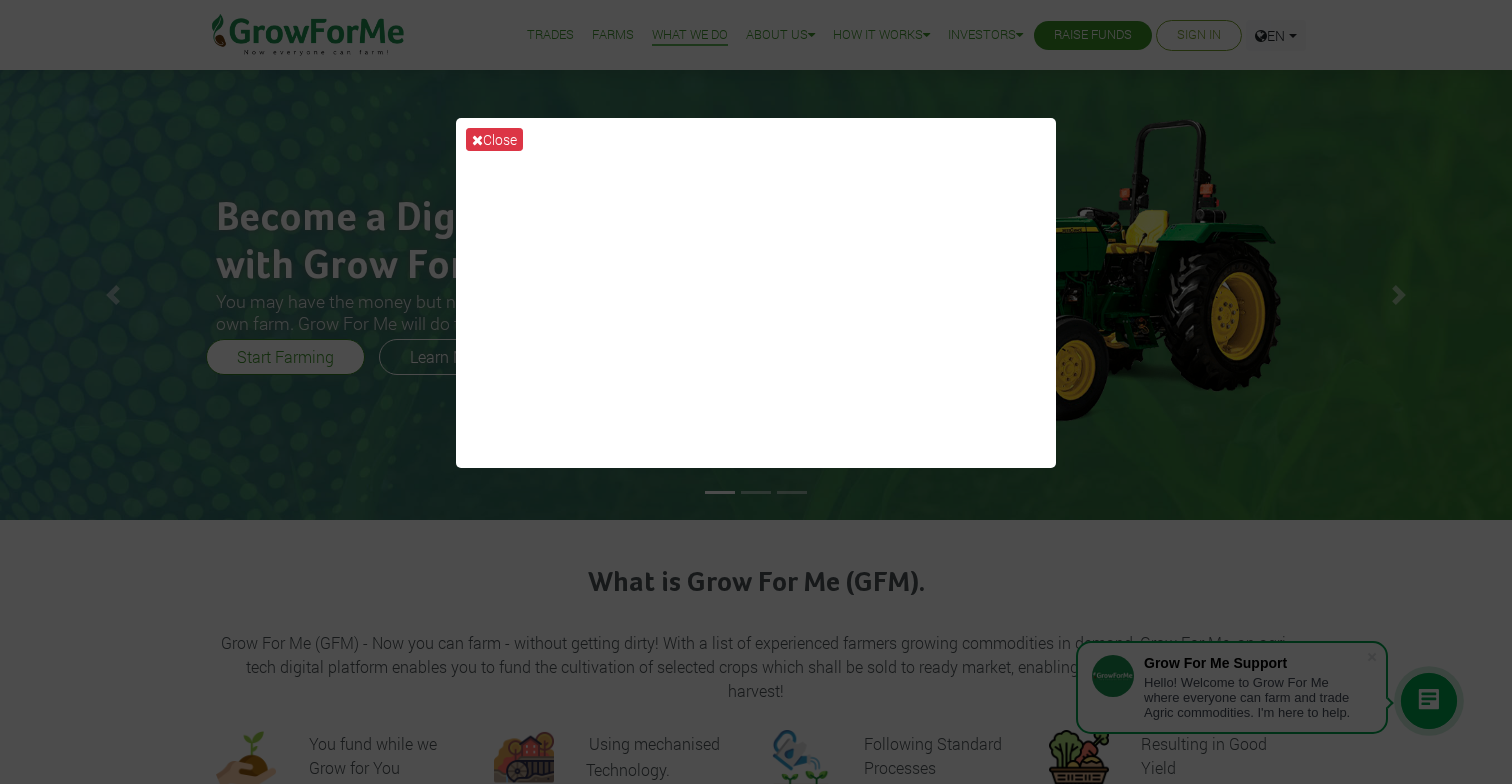 scroll, scrollTop: 0, scrollLeft: 0, axis: both 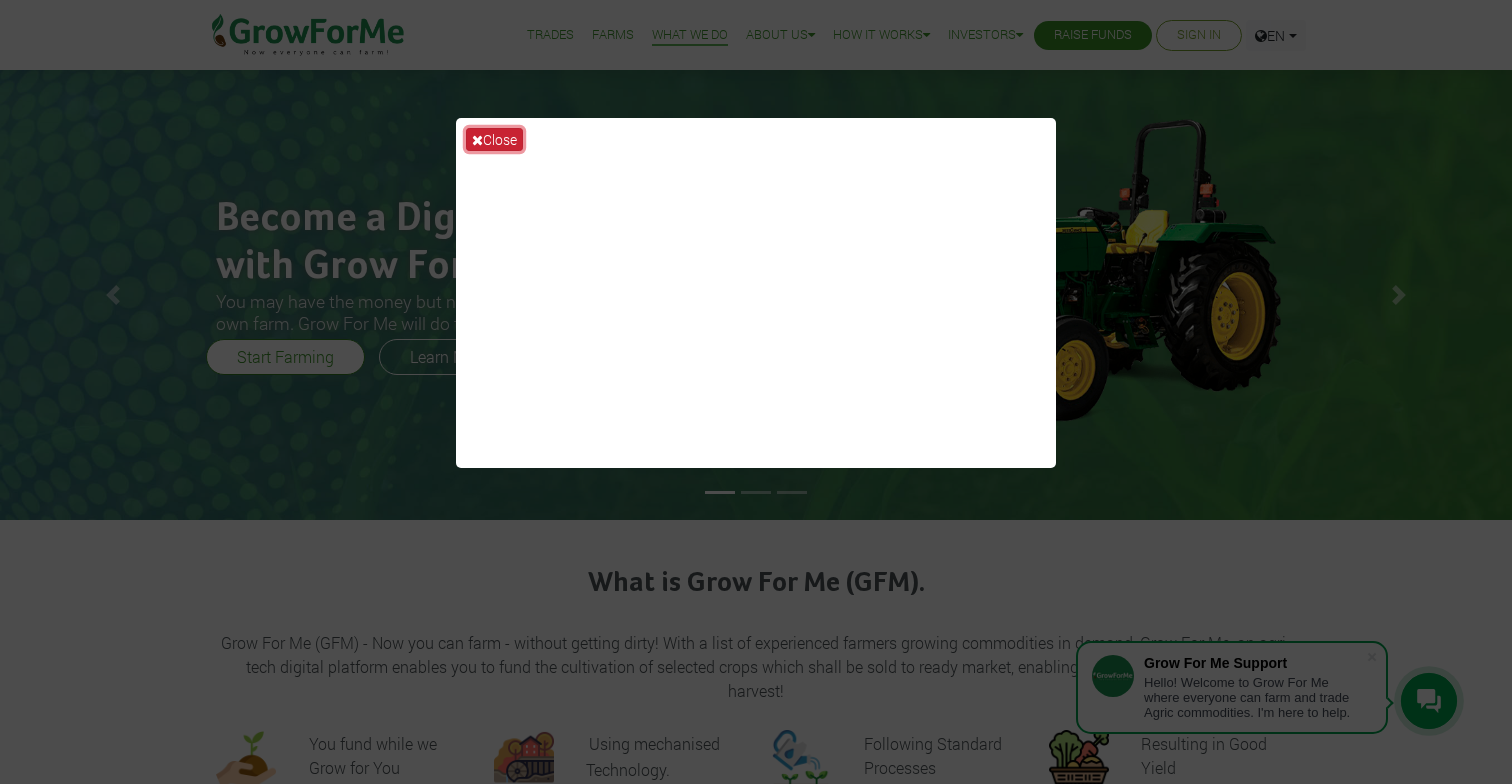 click on "Close" at bounding box center [494, 139] 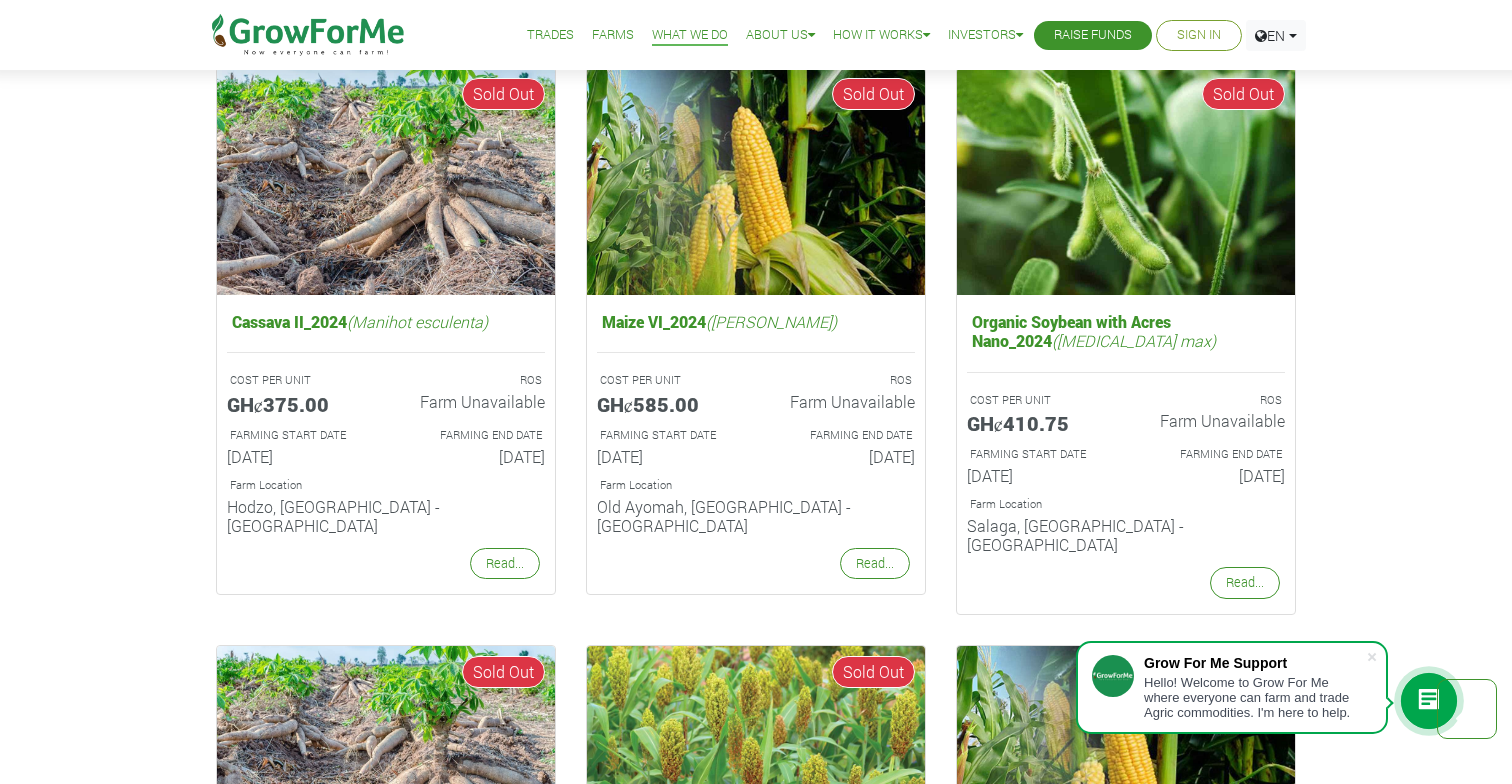 scroll, scrollTop: 2030, scrollLeft: 0, axis: vertical 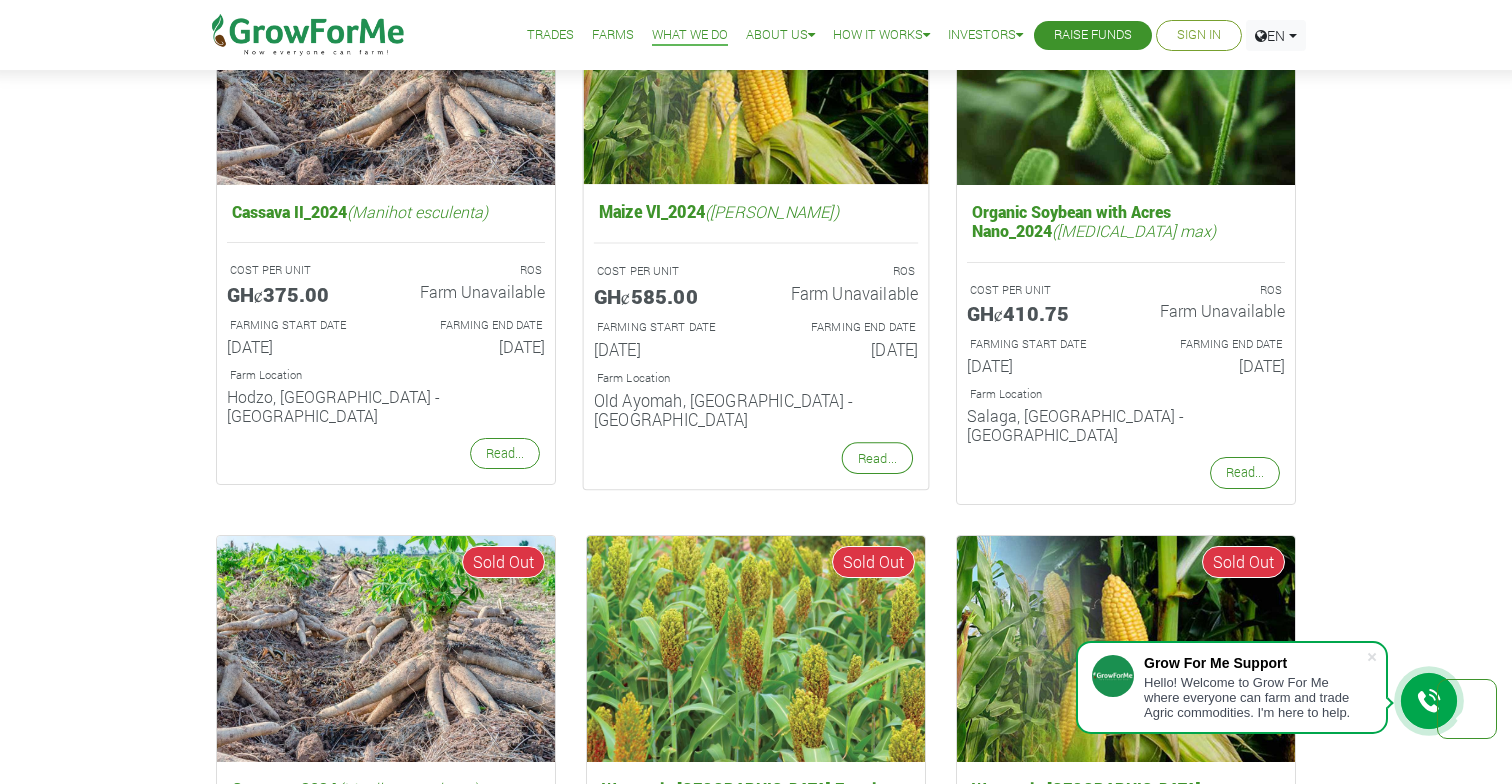 click on "Maize VI_2024  ([PERSON_NAME])" at bounding box center [756, 212] 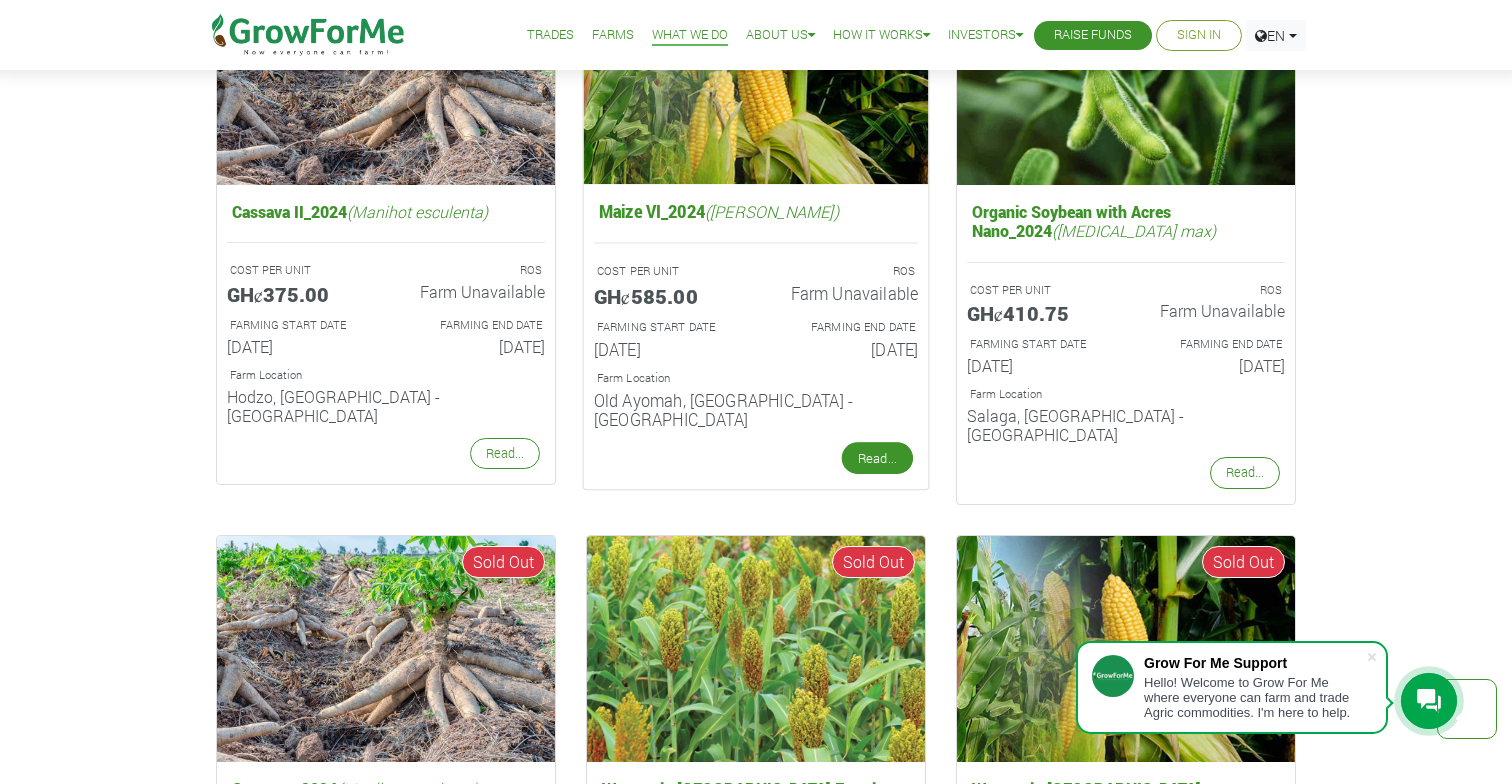 click on "Read..." at bounding box center (877, 459) 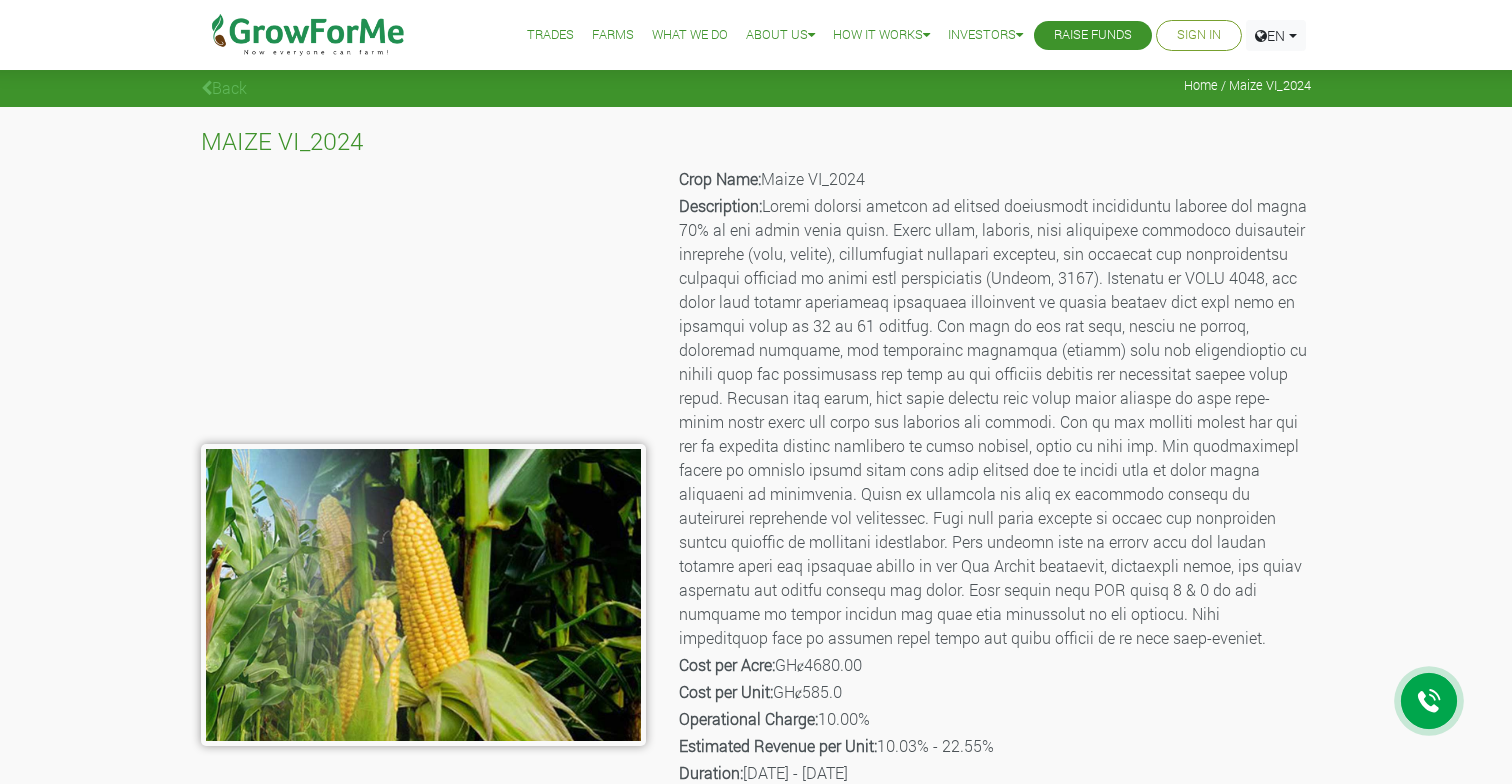 scroll, scrollTop: 0, scrollLeft: 0, axis: both 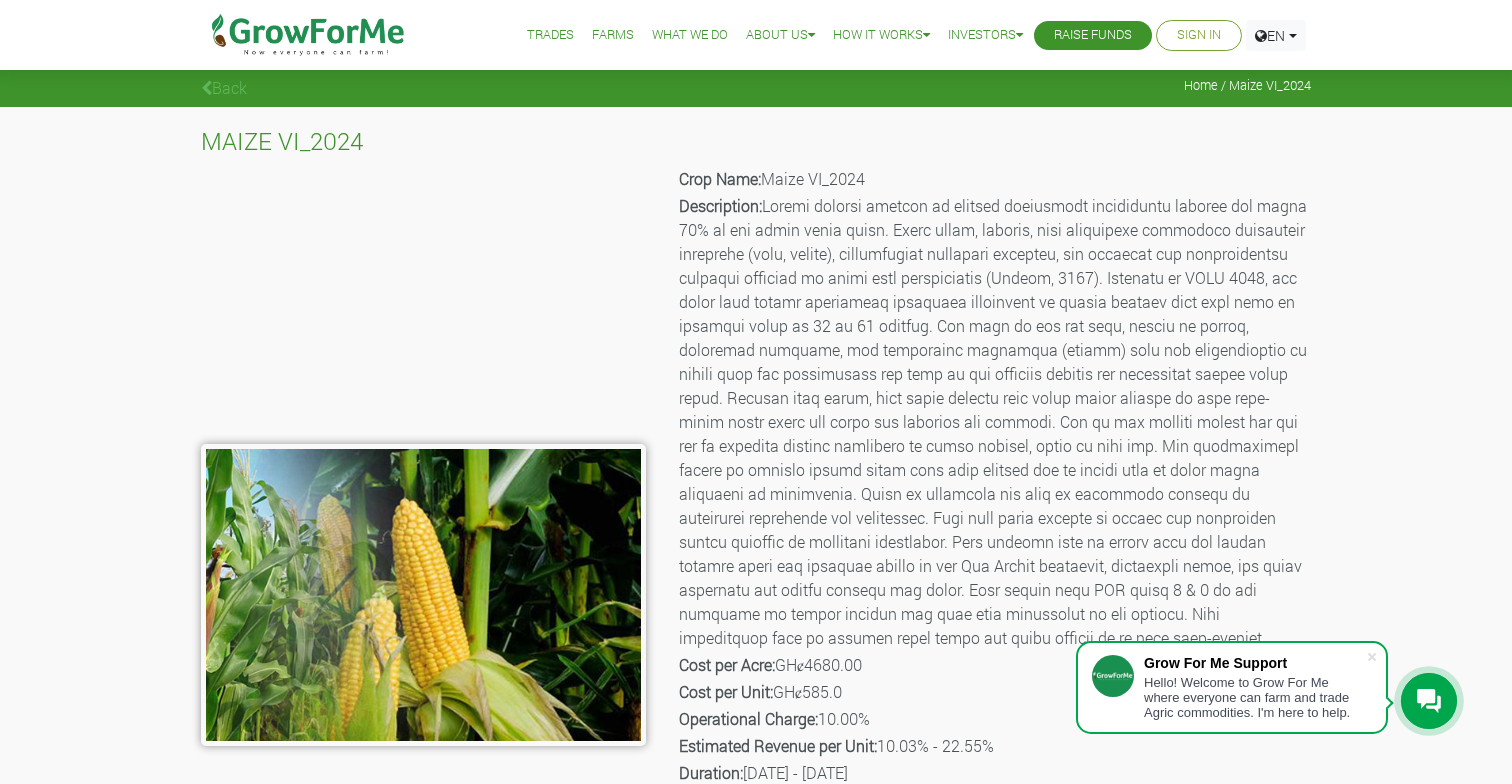 click at bounding box center [308, 35] 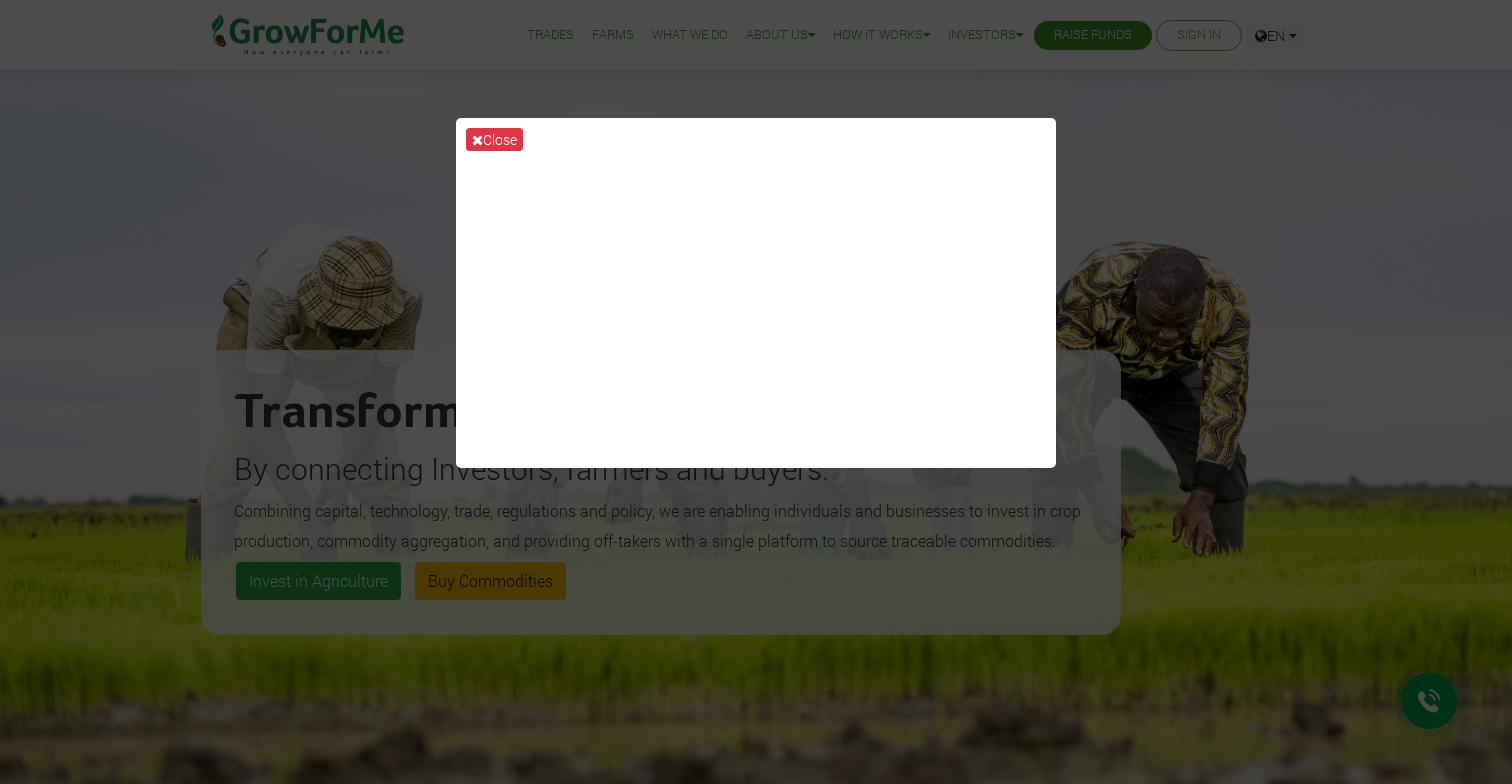 scroll, scrollTop: 0, scrollLeft: 0, axis: both 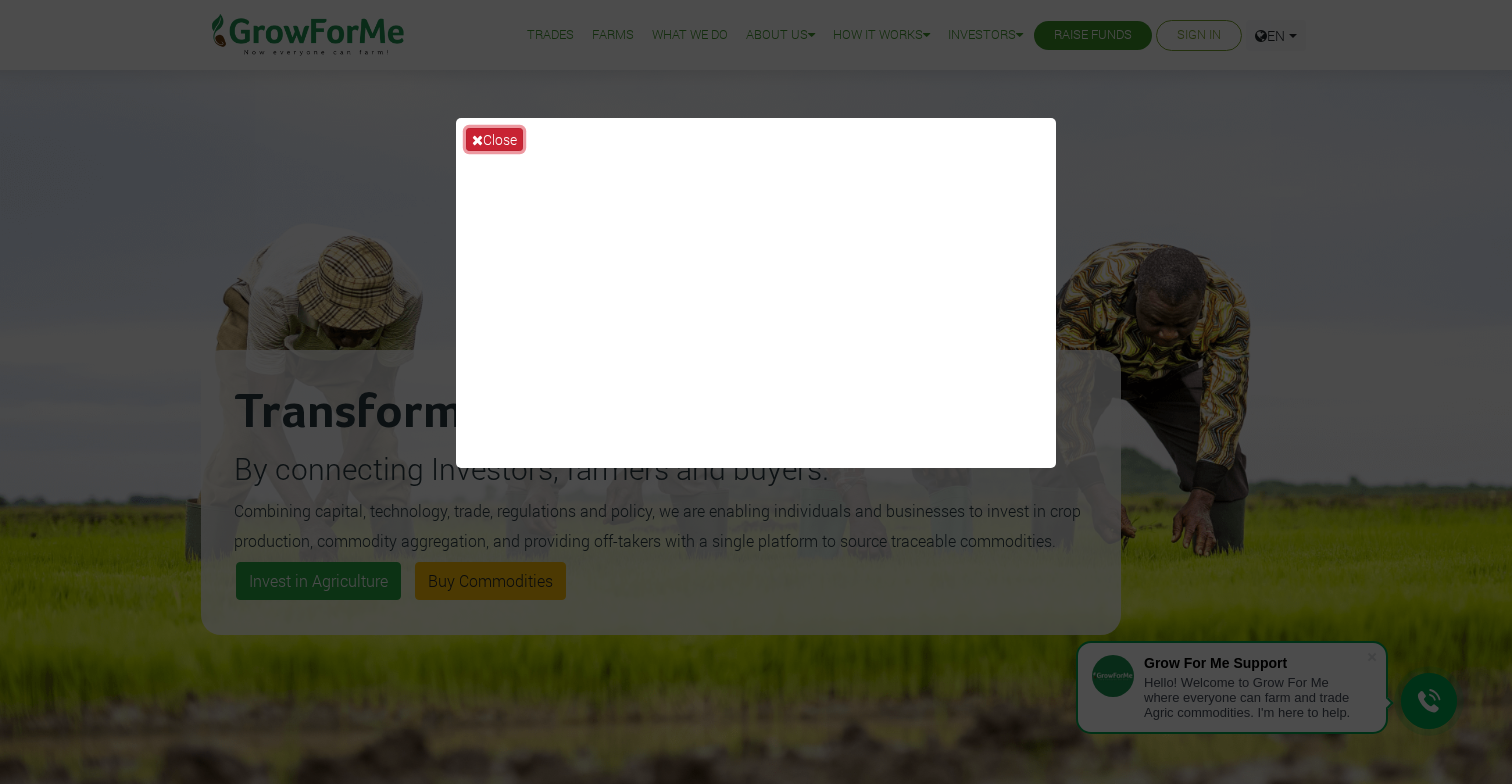 click on "Close" at bounding box center [494, 139] 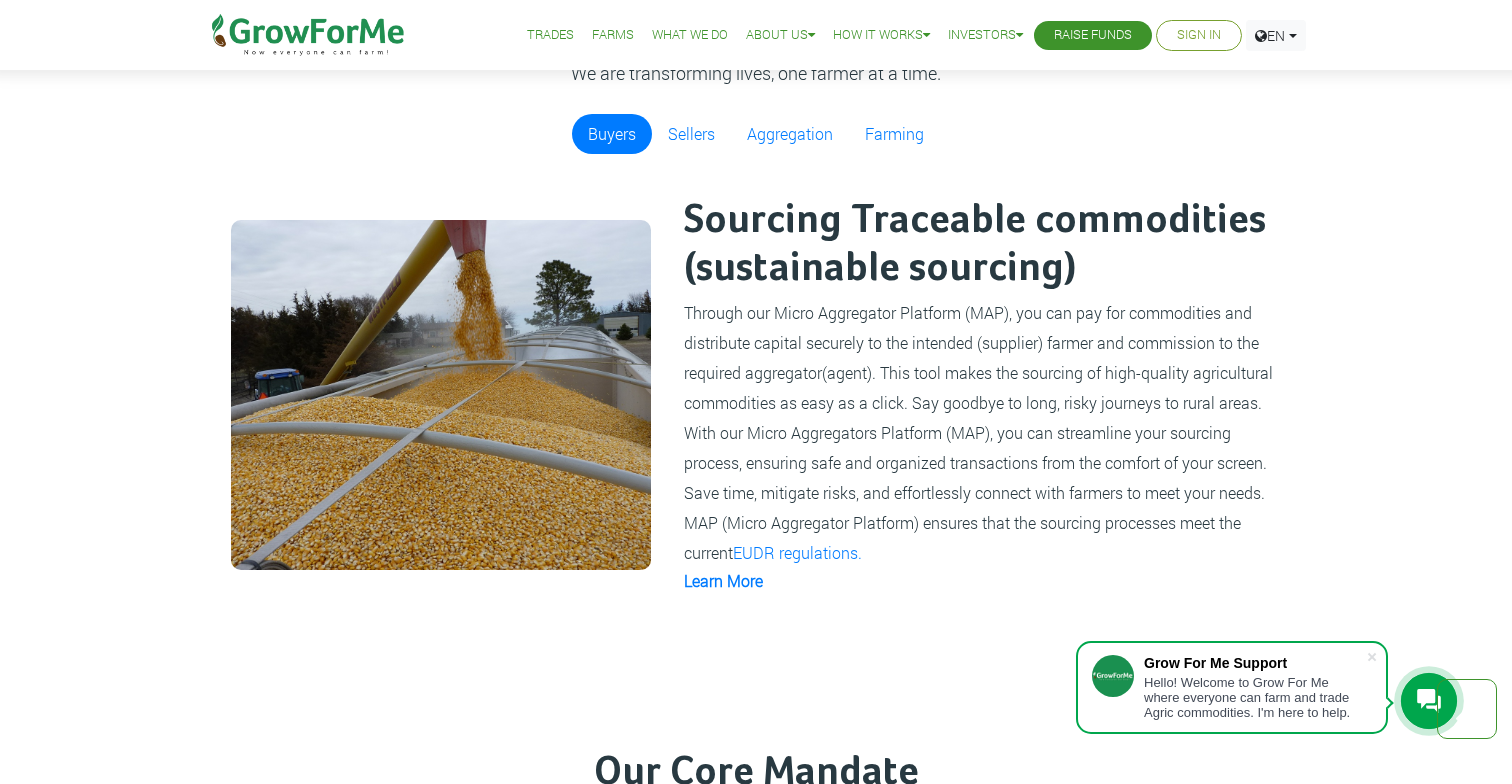 scroll, scrollTop: 1388, scrollLeft: 0, axis: vertical 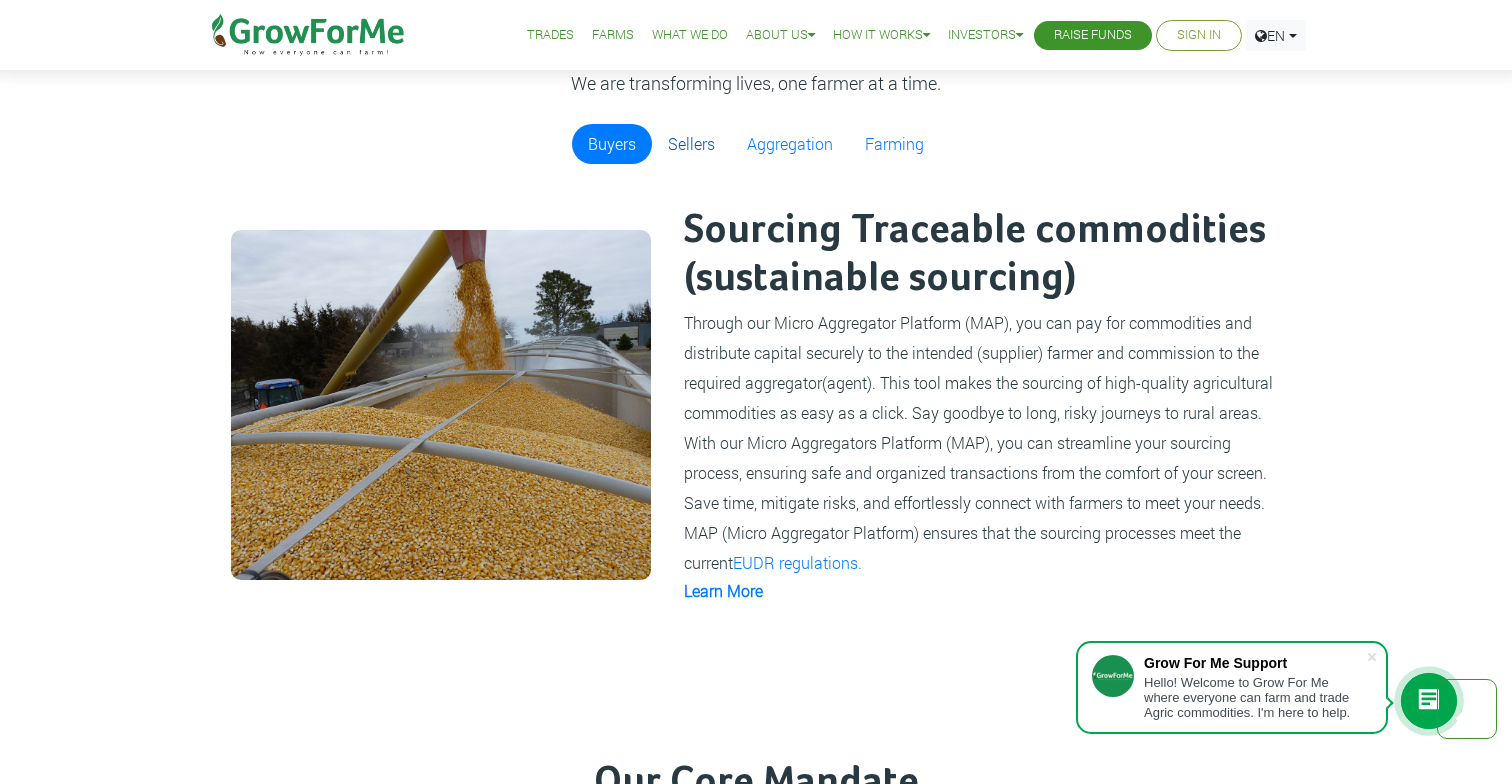 click on "Sellers" at bounding box center [691, 144] 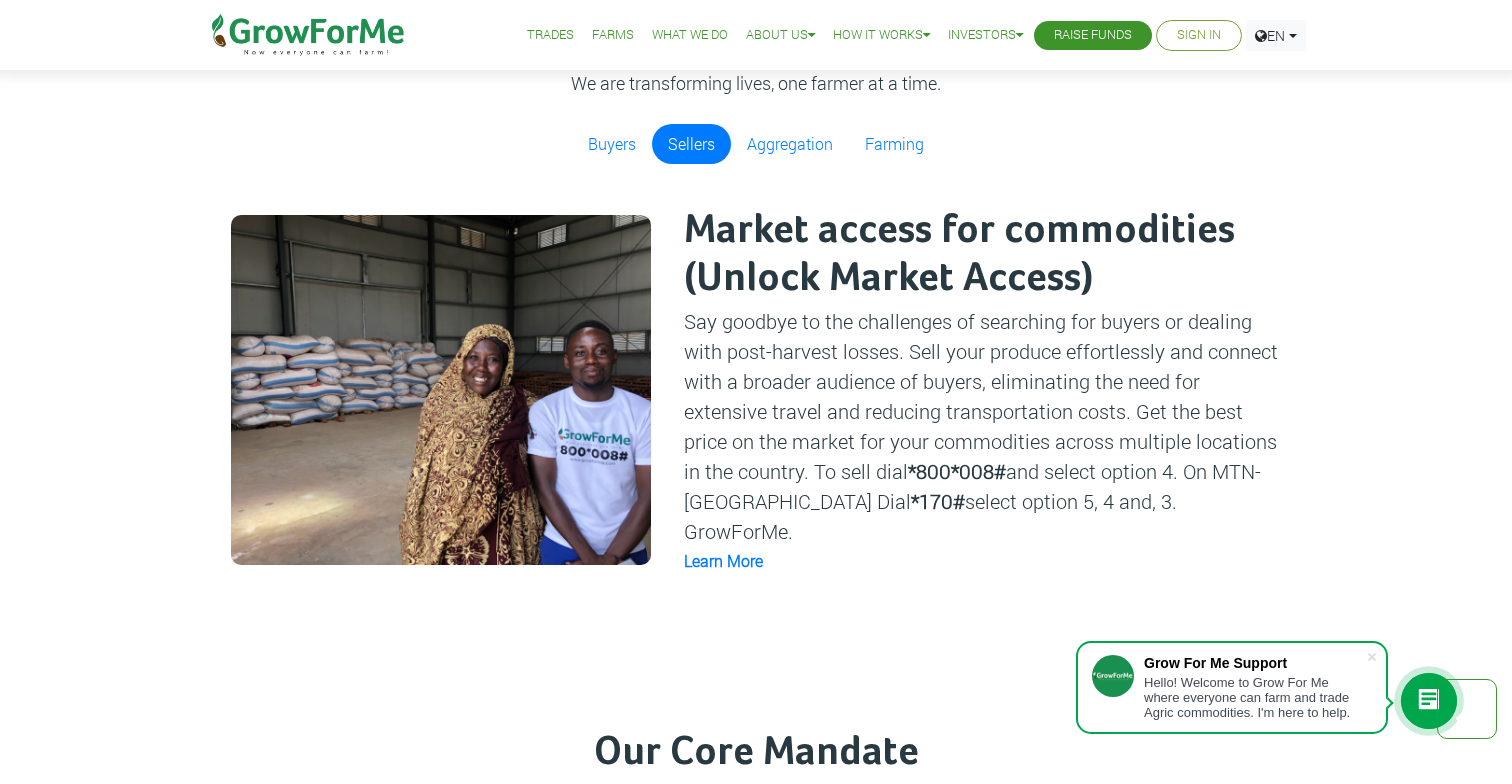 click on "Our Services
We are transforming lives, one farmer at a time.
Buyers
Sellers
Aggregation
Farming
Sourcing Traceable commodities  (sustainable sourcing)
EUDR regulations.
Learn More
*800*008#" at bounding box center [756, 297] 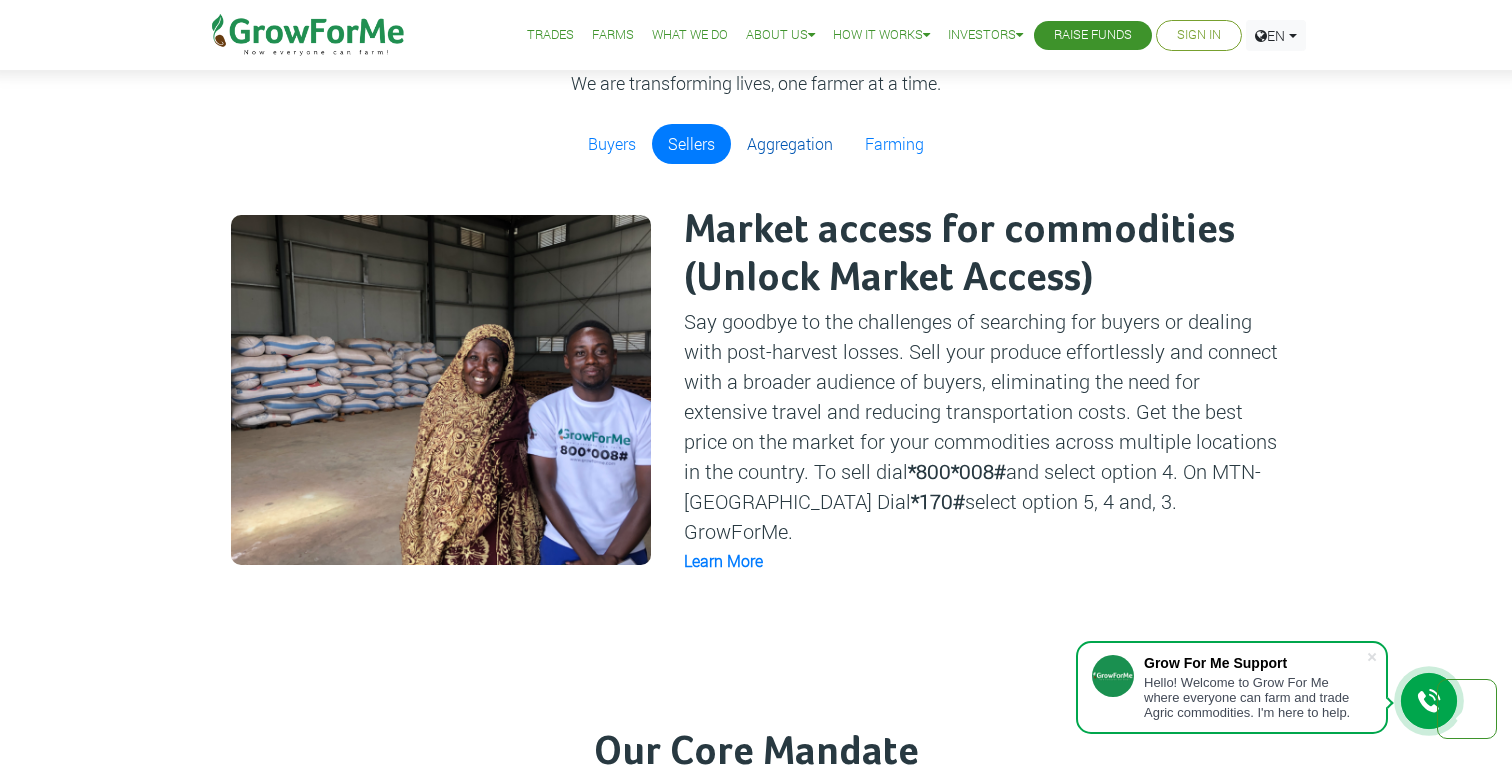 click on "Aggregation" at bounding box center [790, 144] 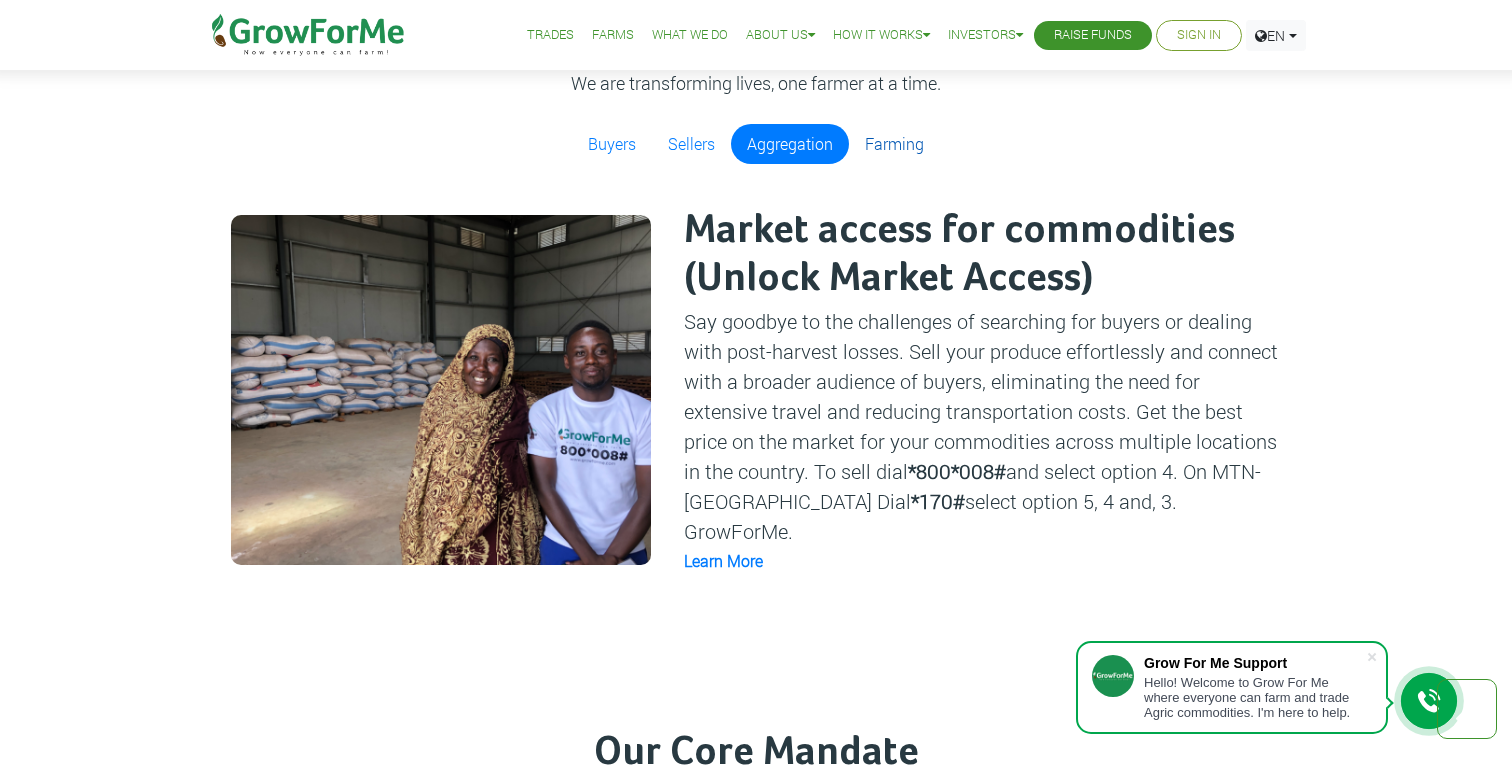 click on "Farming" at bounding box center (894, 144) 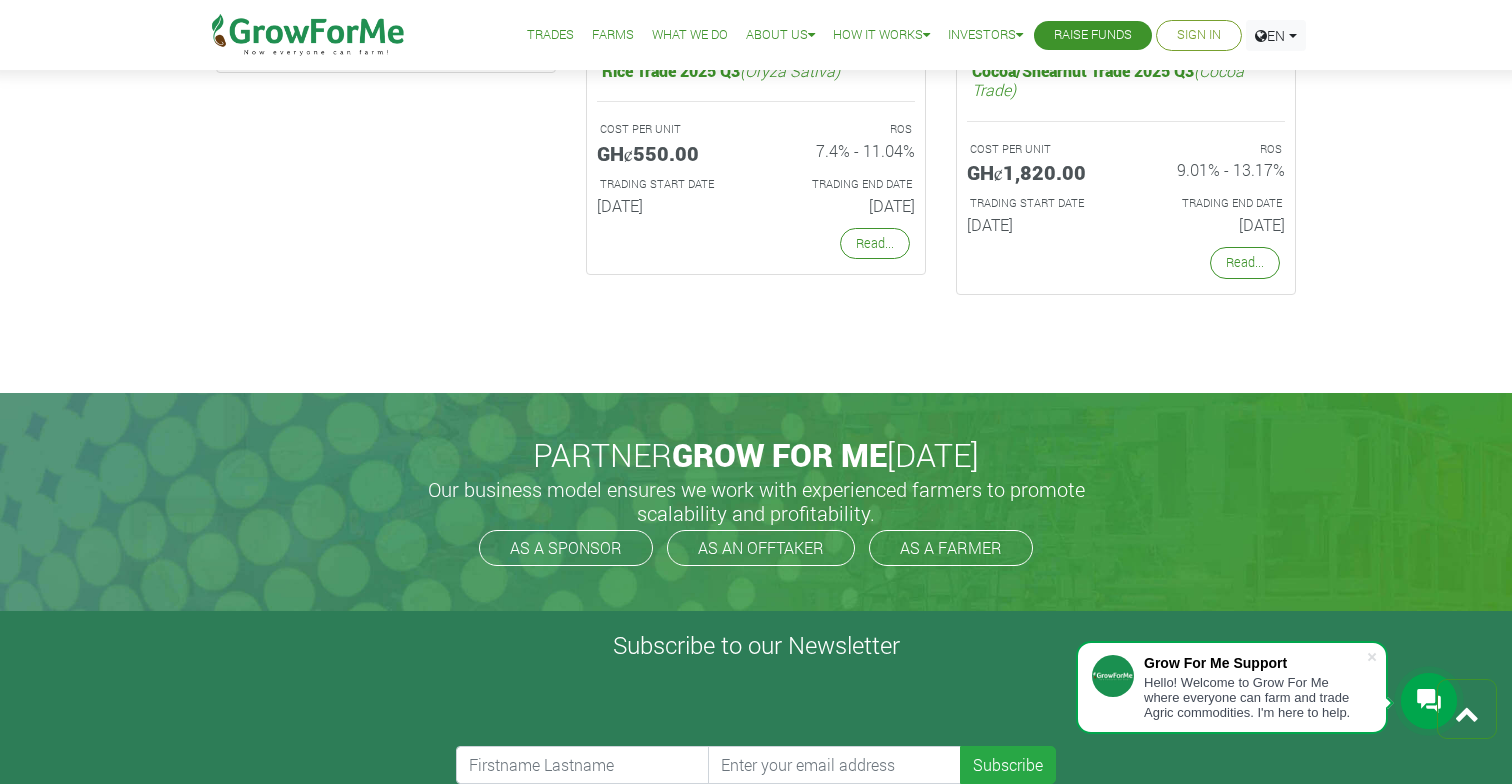 scroll, scrollTop: 4733, scrollLeft: 0, axis: vertical 